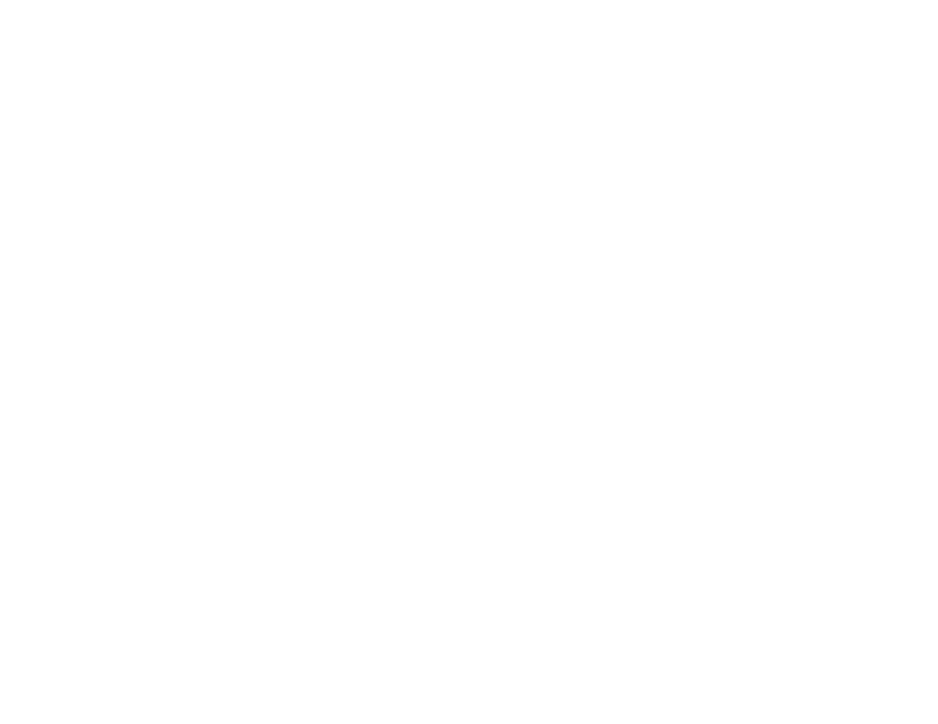 scroll, scrollTop: 0, scrollLeft: 0, axis: both 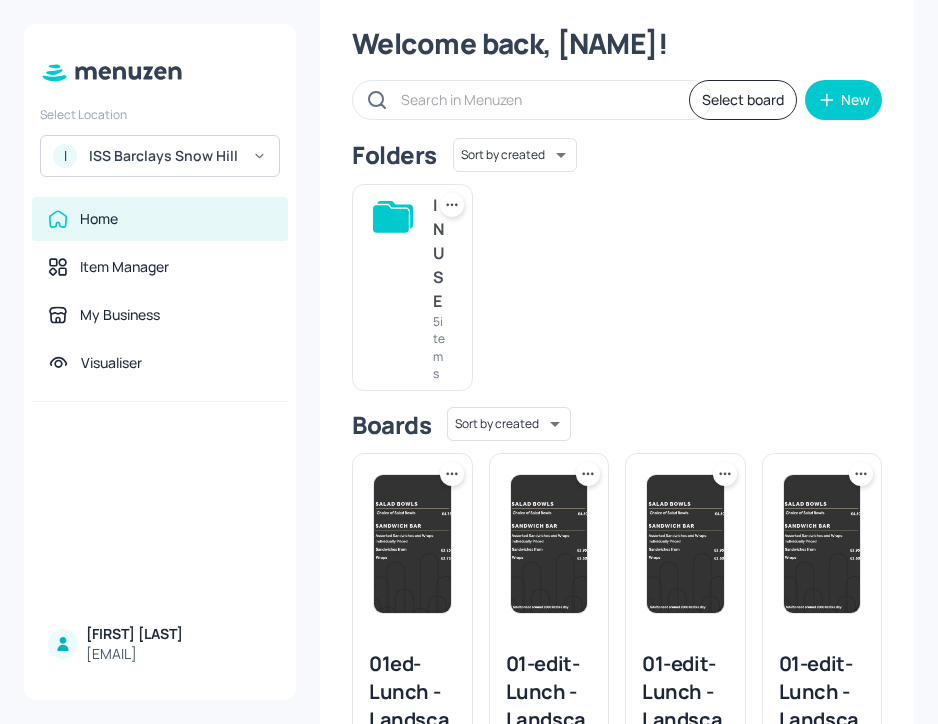 click on "IN USE 5  items" at bounding box center [412, 288] 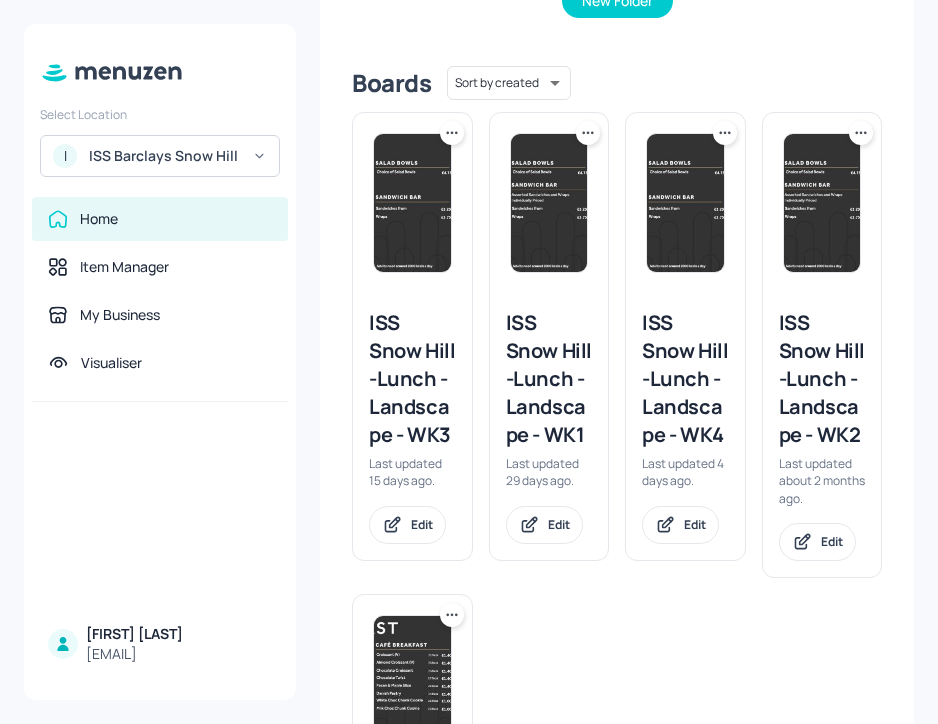scroll, scrollTop: 486, scrollLeft: 0, axis: vertical 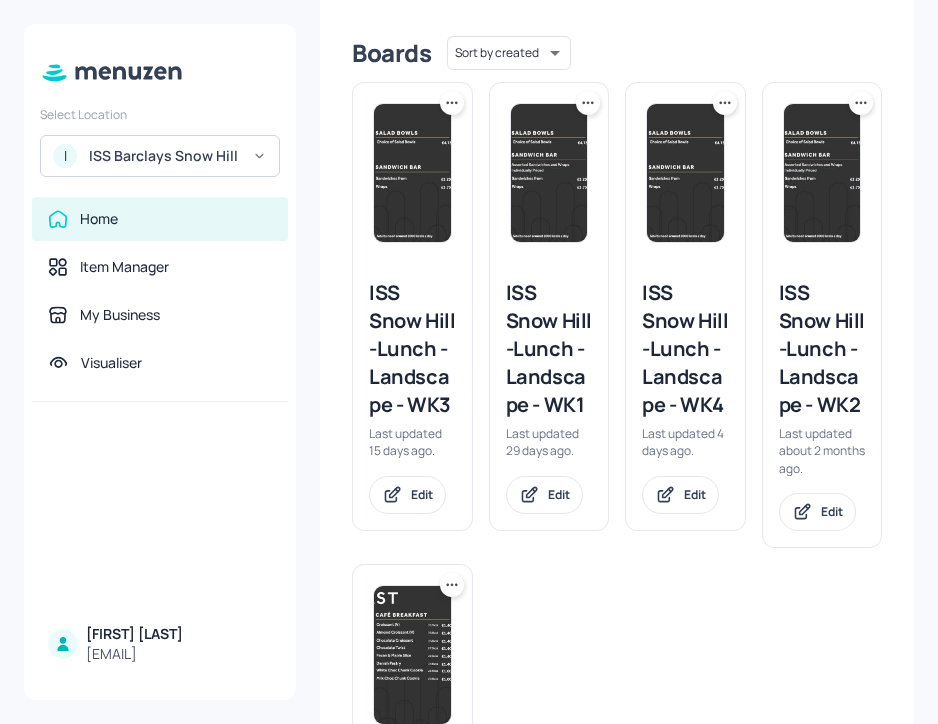 click 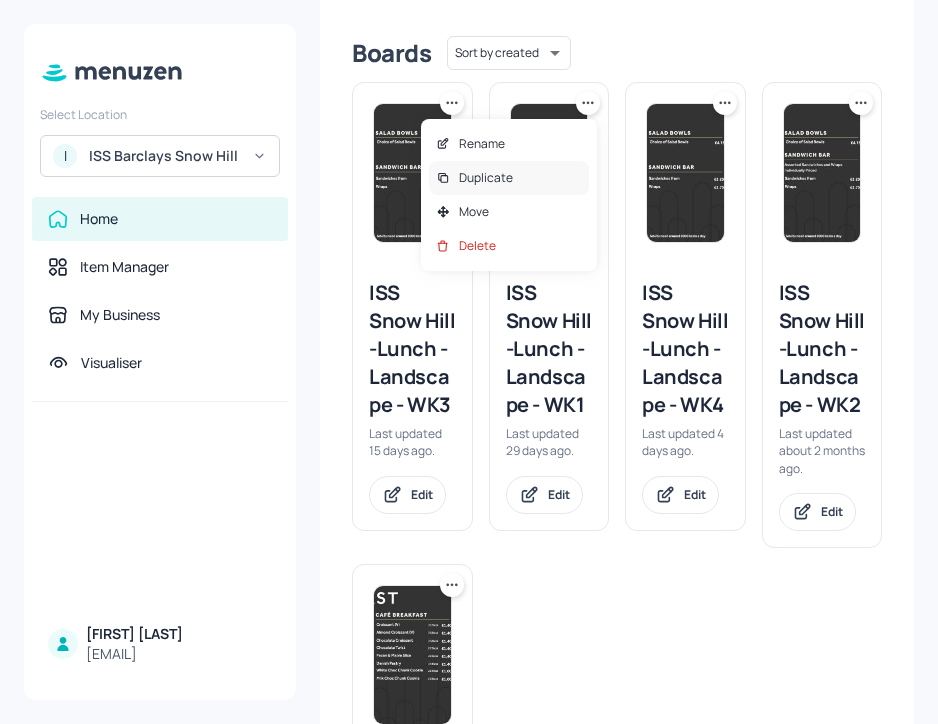 click on "Duplicate" at bounding box center [509, 178] 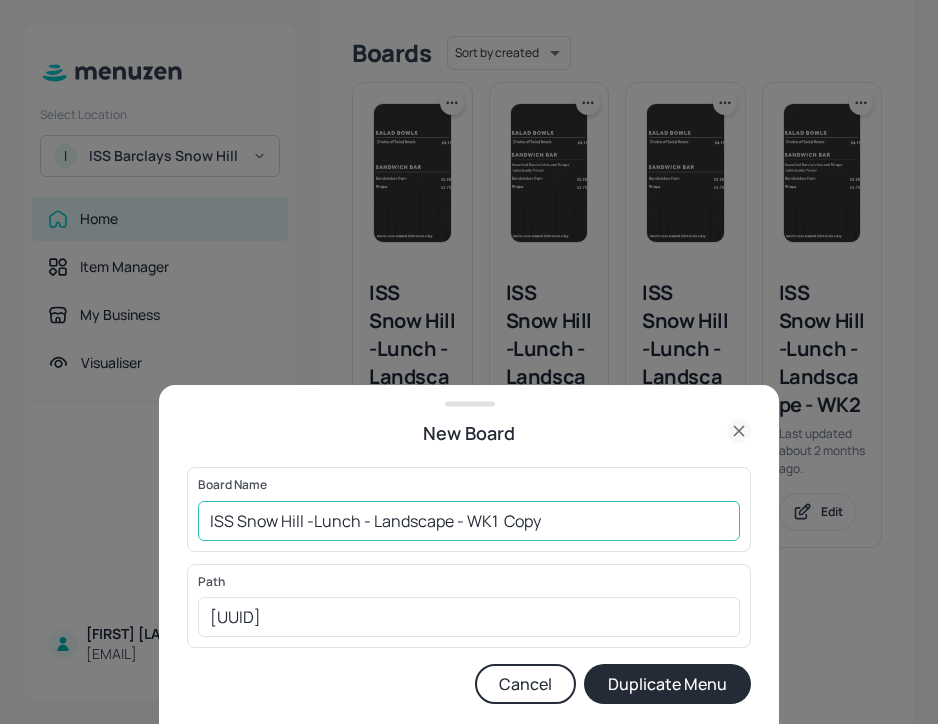 click on "ISS Snow Hill -Lunch - Landscape - WK1  Copy" at bounding box center (469, 521) 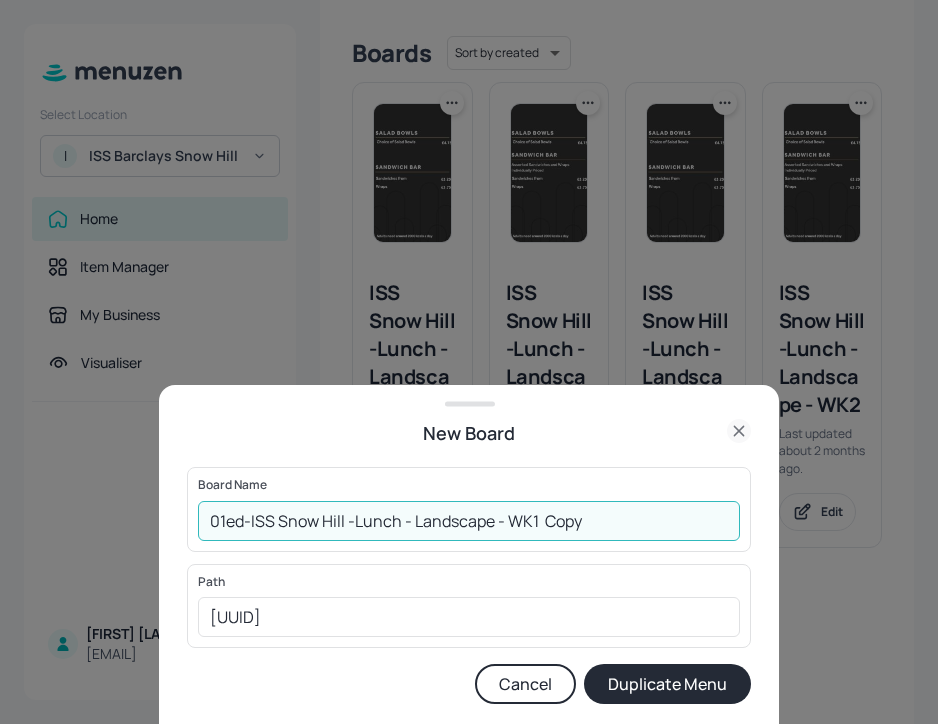 drag, startPoint x: 606, startPoint y: 509, endPoint x: 538, endPoint y: 507, distance: 68.0294 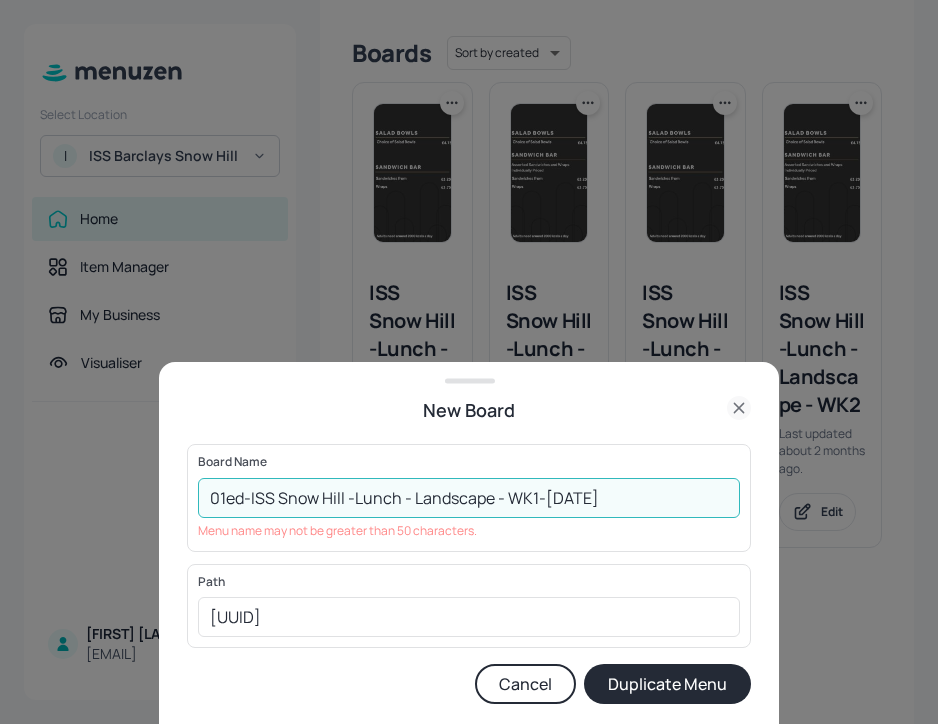 drag, startPoint x: 280, startPoint y: 489, endPoint x: 251, endPoint y: 487, distance: 29.068884 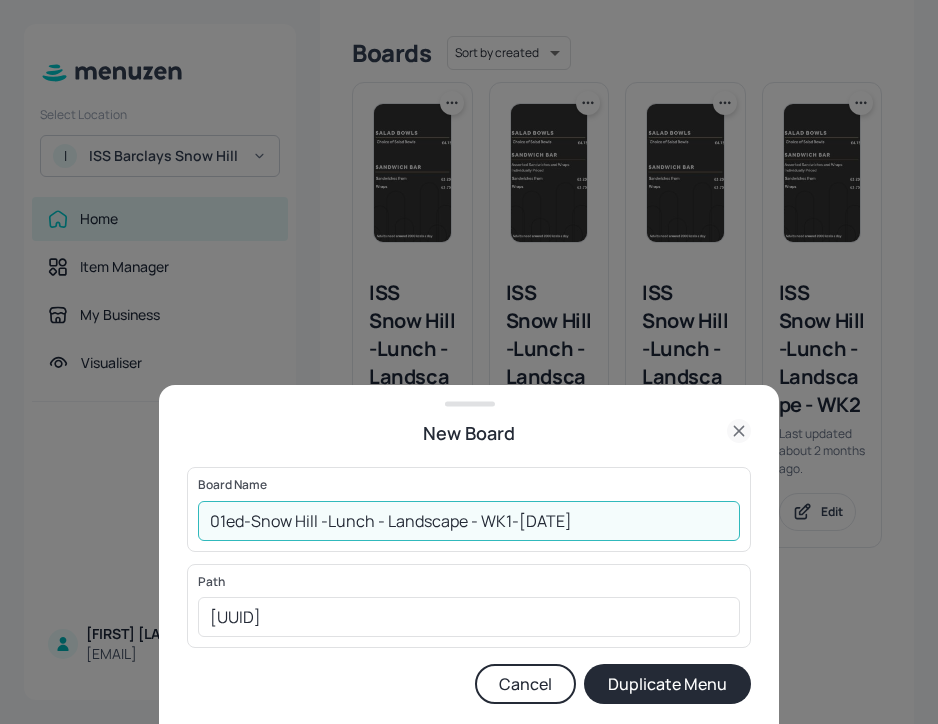 type on "Board  [LOCATION] -Lunch - Landscape - WK1-20250804" 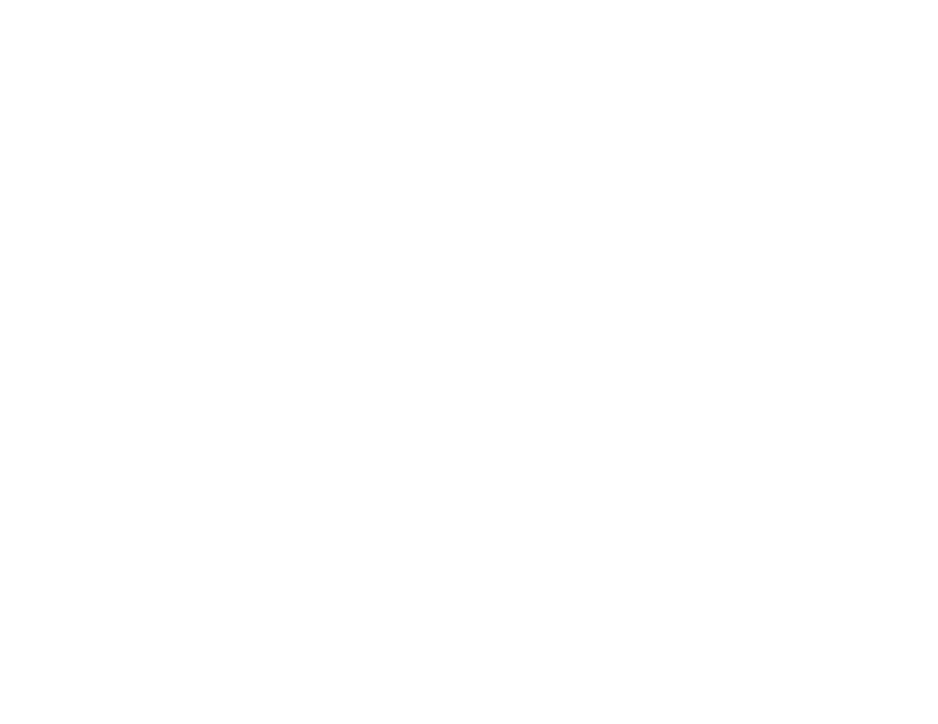 scroll, scrollTop: 0, scrollLeft: 0, axis: both 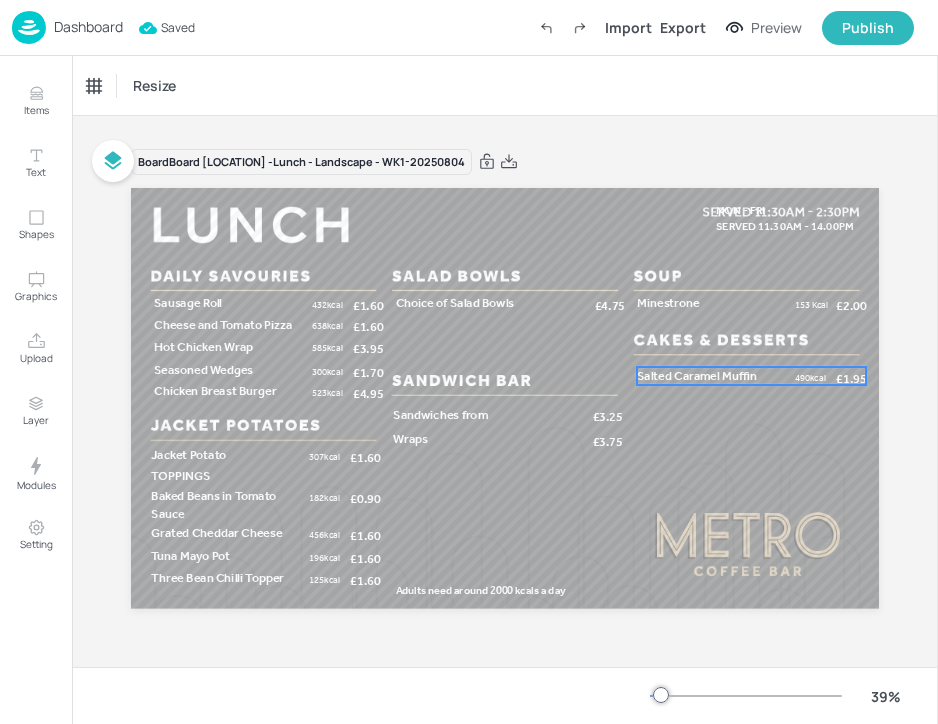 click on "Salted Caramel Muffin" at bounding box center [697, 375] 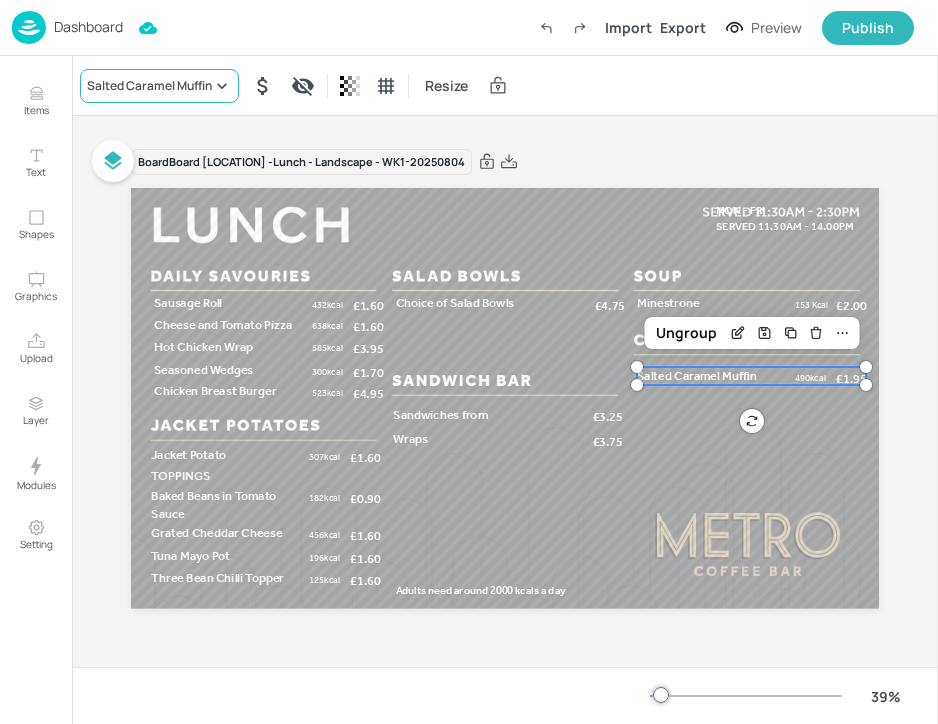 click on "Salted Caramel Muffin" at bounding box center (149, 86) 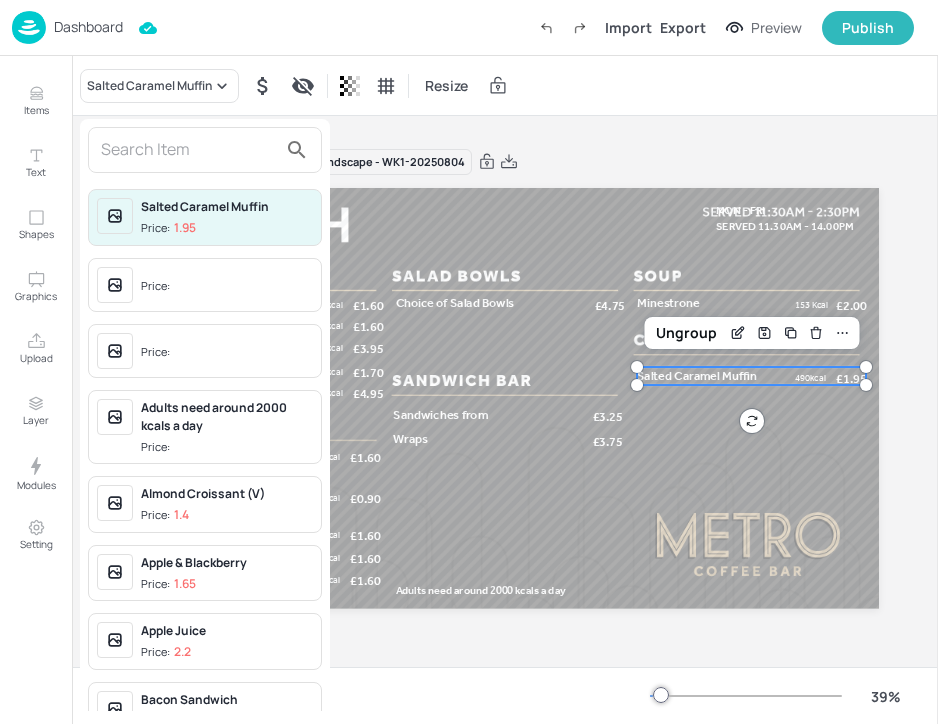 click at bounding box center [189, 150] 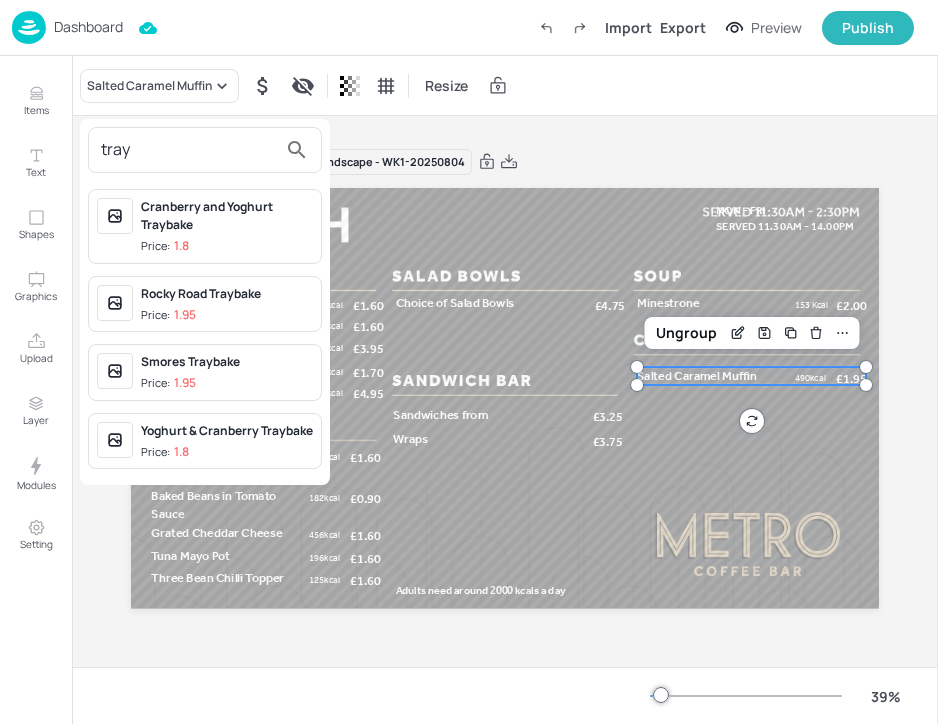 type on "tray" 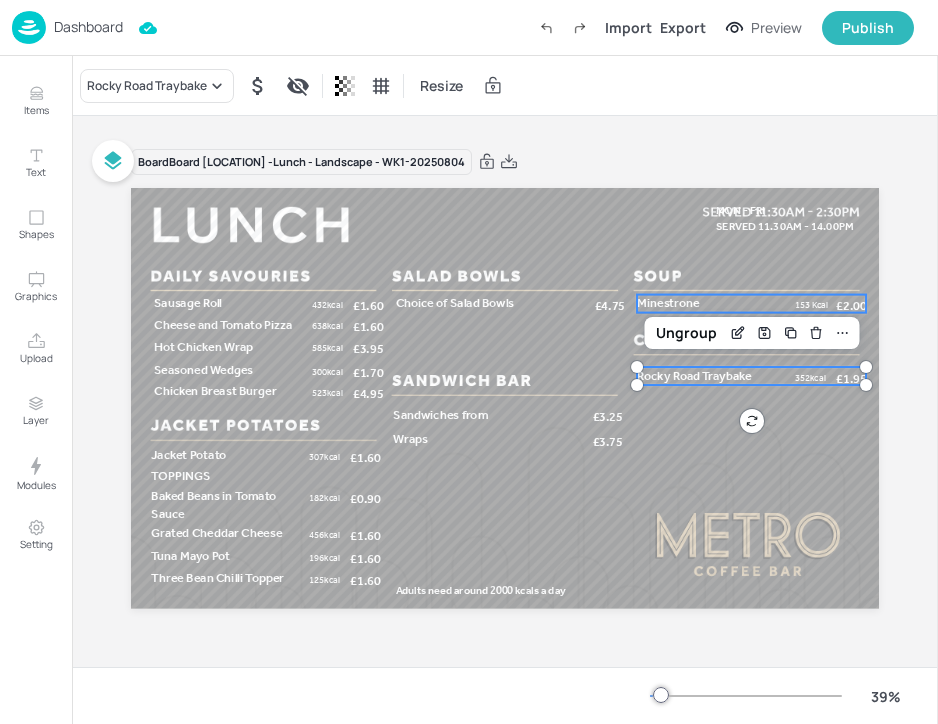 click on "Minestrone" at bounding box center [668, 303] 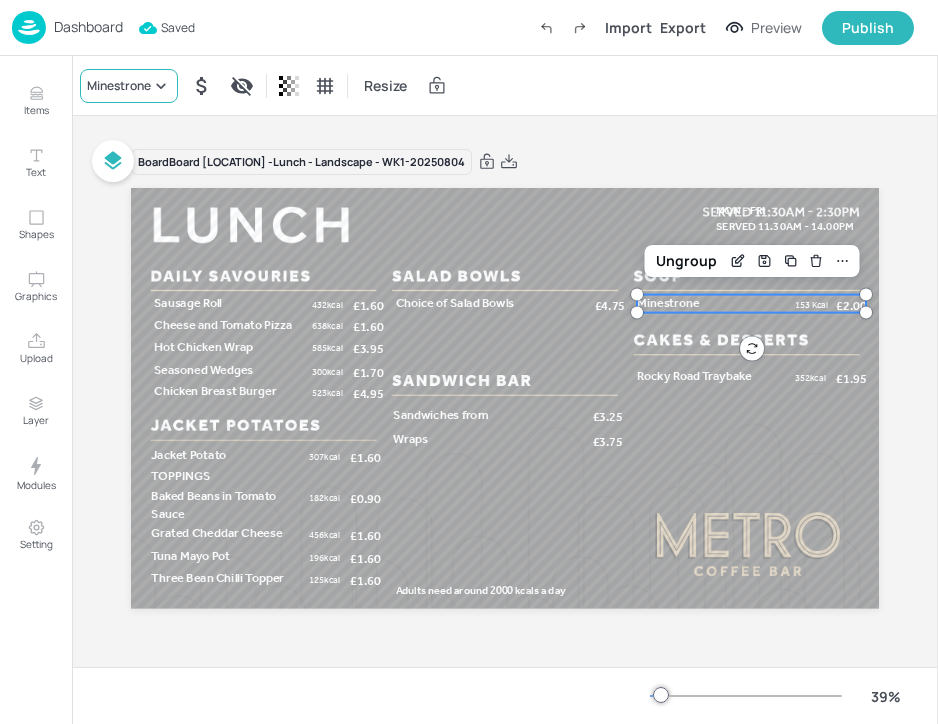 click on "Minestrone" at bounding box center [119, 86] 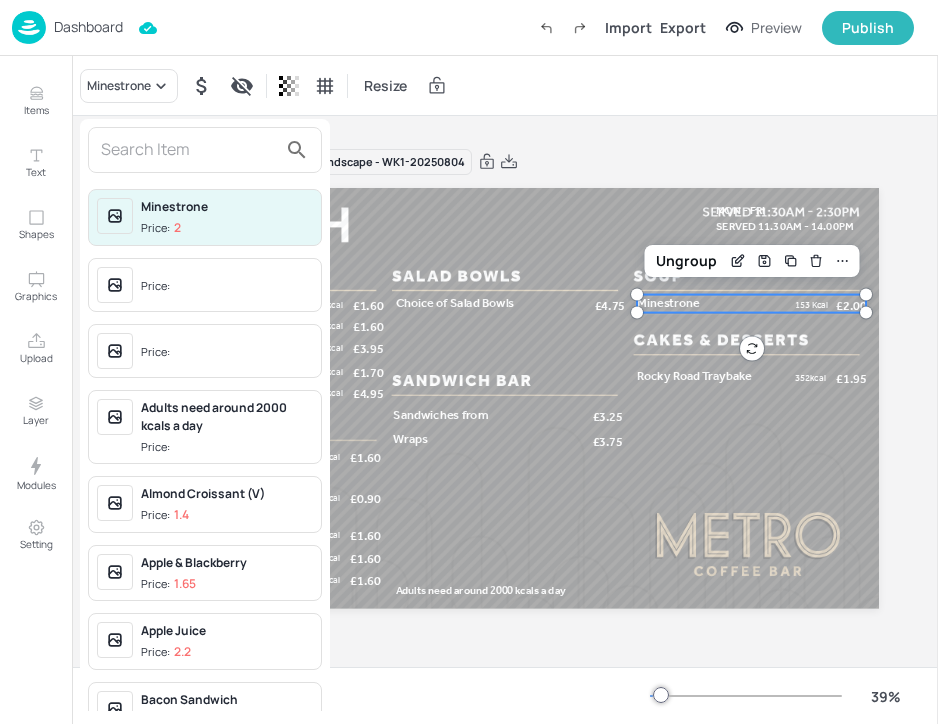click at bounding box center (189, 150) 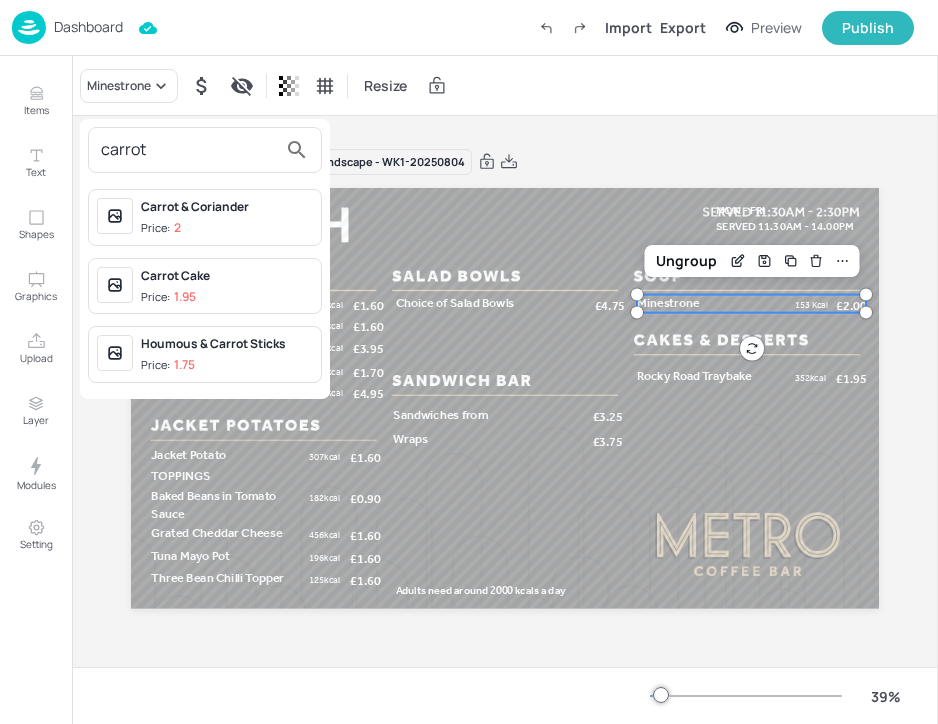 type on "carrot" 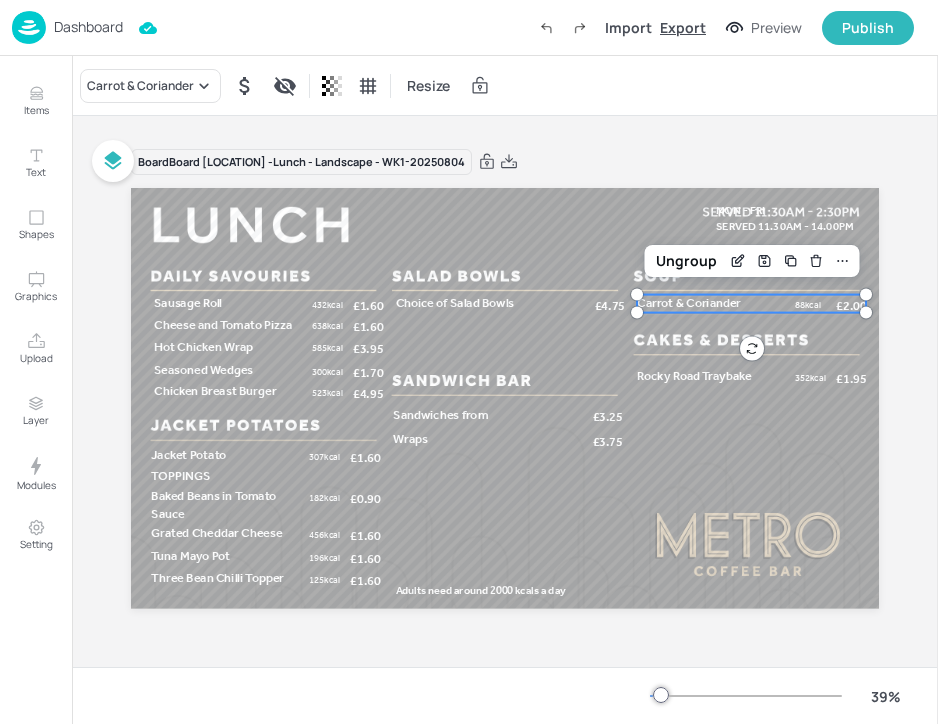 click on "Export" at bounding box center (683, 27) 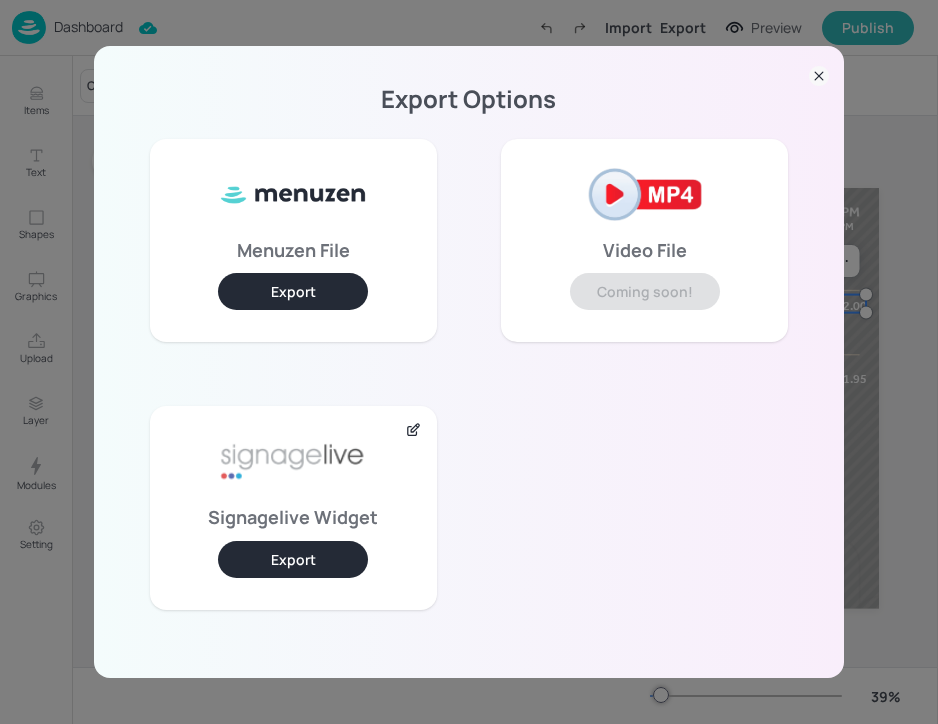click on "Export" at bounding box center [293, 559] 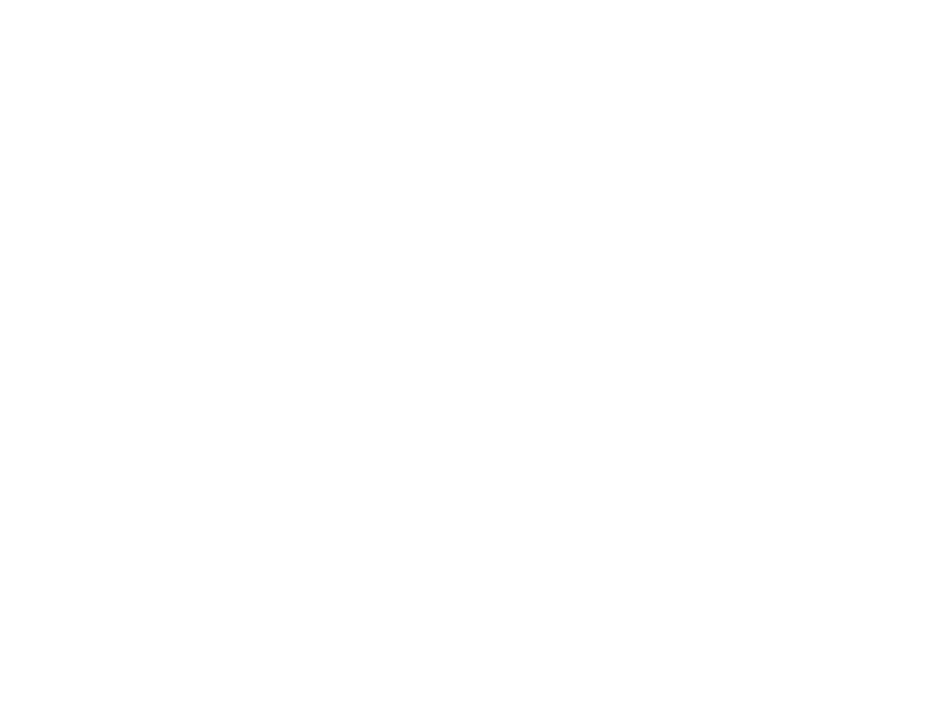 scroll, scrollTop: 0, scrollLeft: 0, axis: both 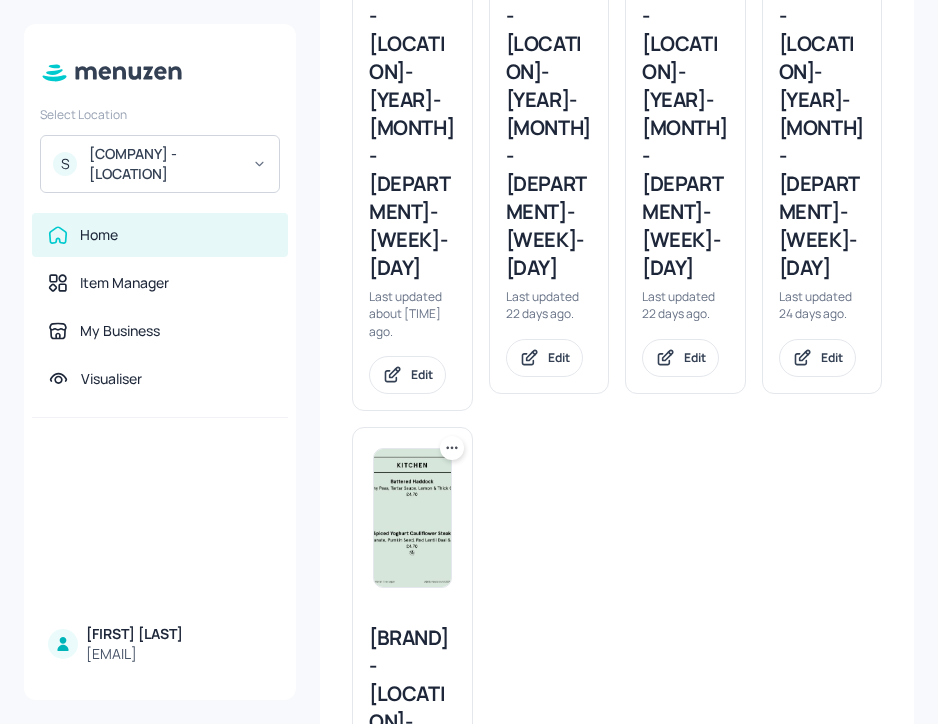 click on "[BRAND]-[LOCATION]-[YEAR]-[MONTH]-[DEPARTMENT]-[WEEK]-[DAY]" at bounding box center (412, 128) 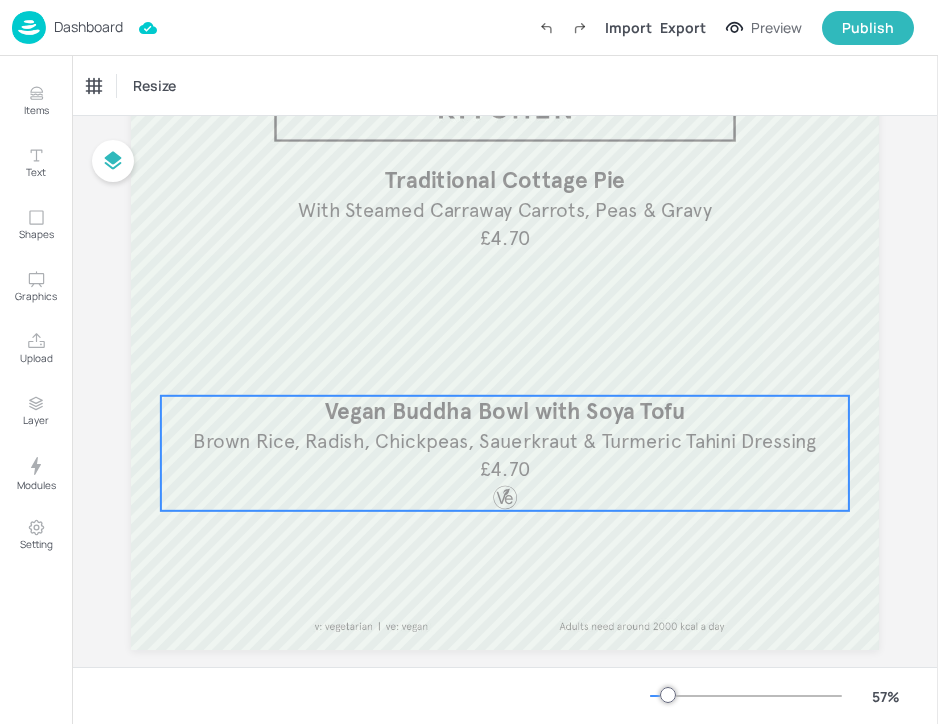 scroll, scrollTop: 177, scrollLeft: 0, axis: vertical 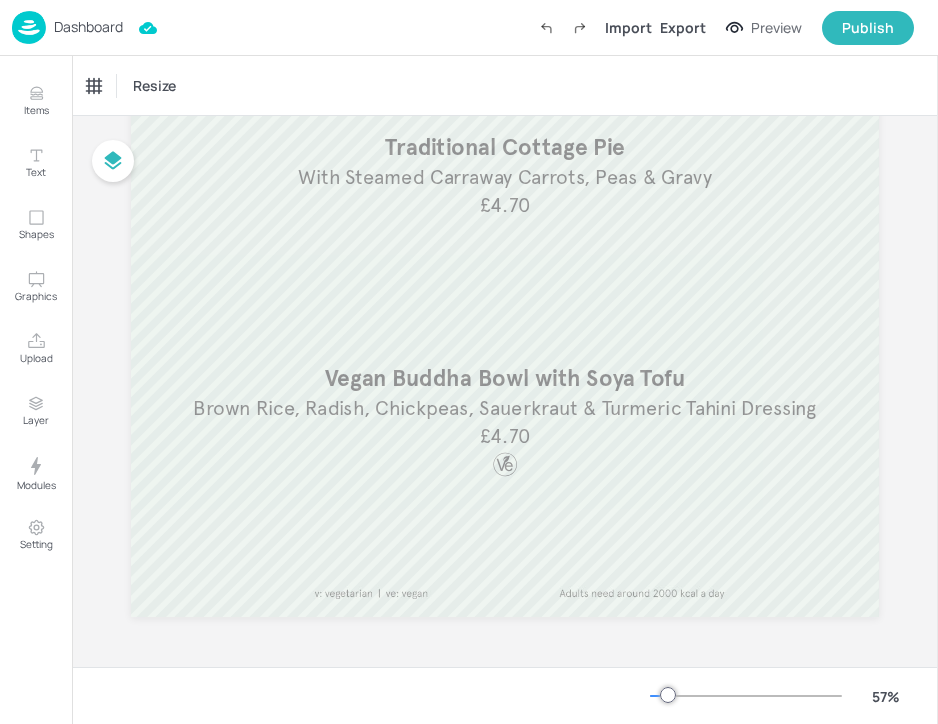 click on "Dashboard" at bounding box center [88, 27] 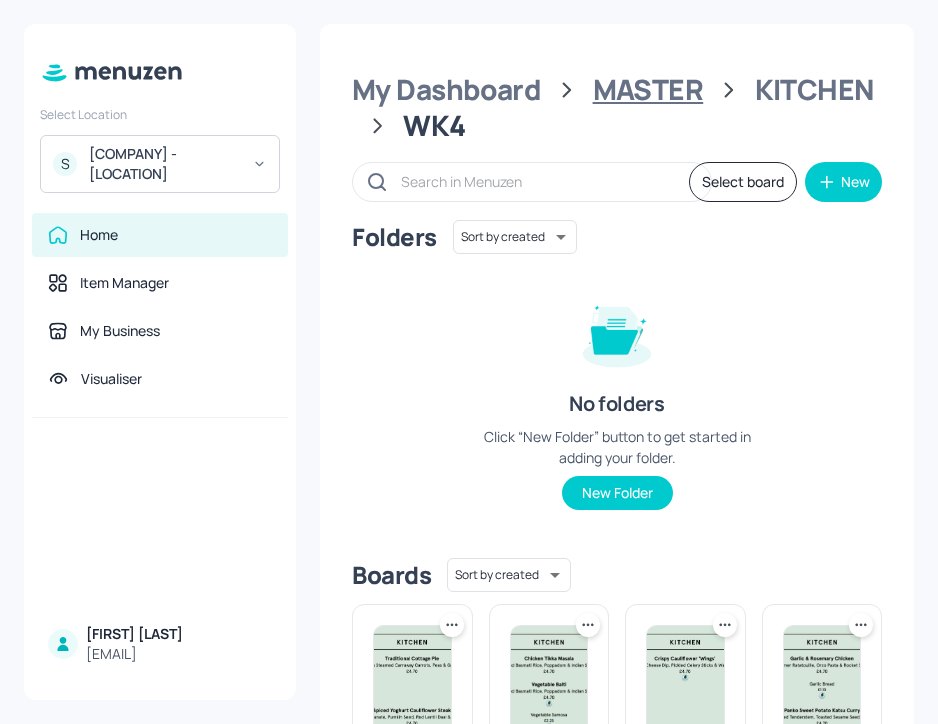 click on "MASTER" at bounding box center (648, 90) 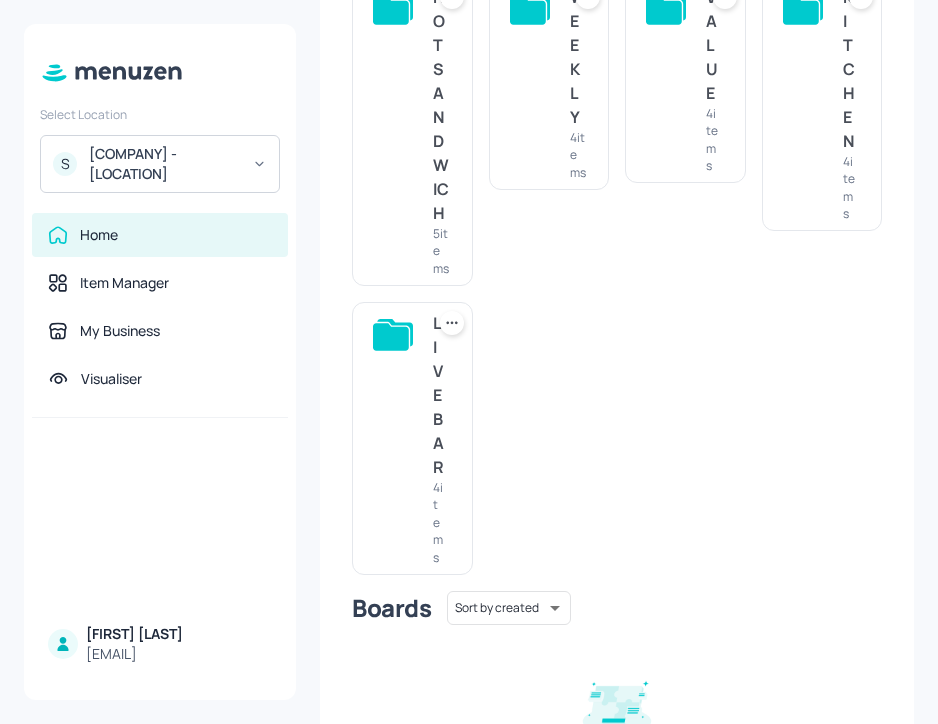 scroll, scrollTop: 164, scrollLeft: 0, axis: vertical 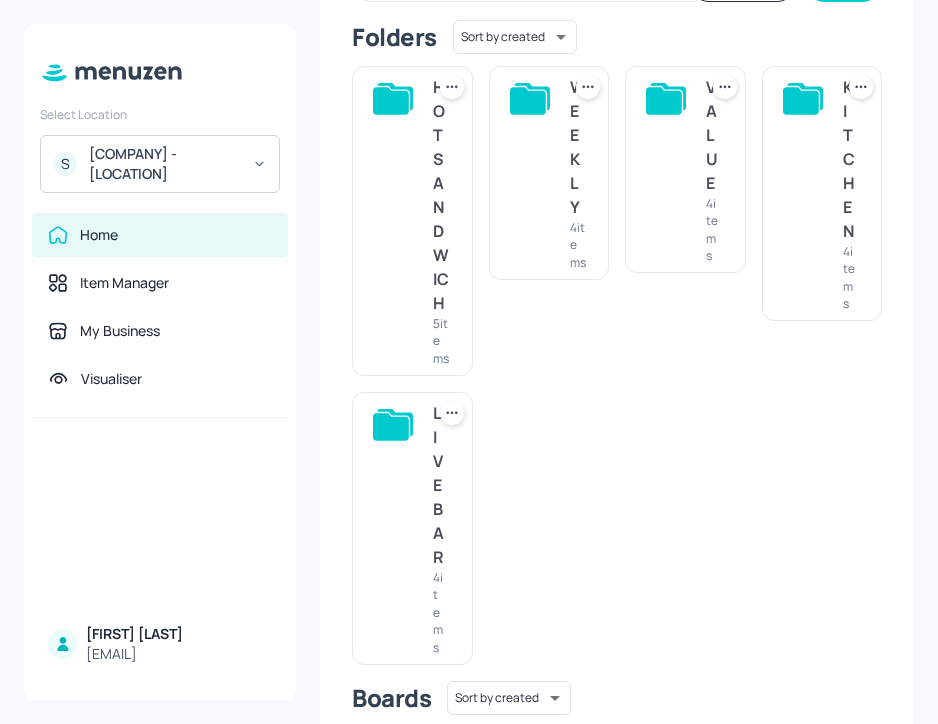 click on "VALUE  4  items" at bounding box center (685, 170) 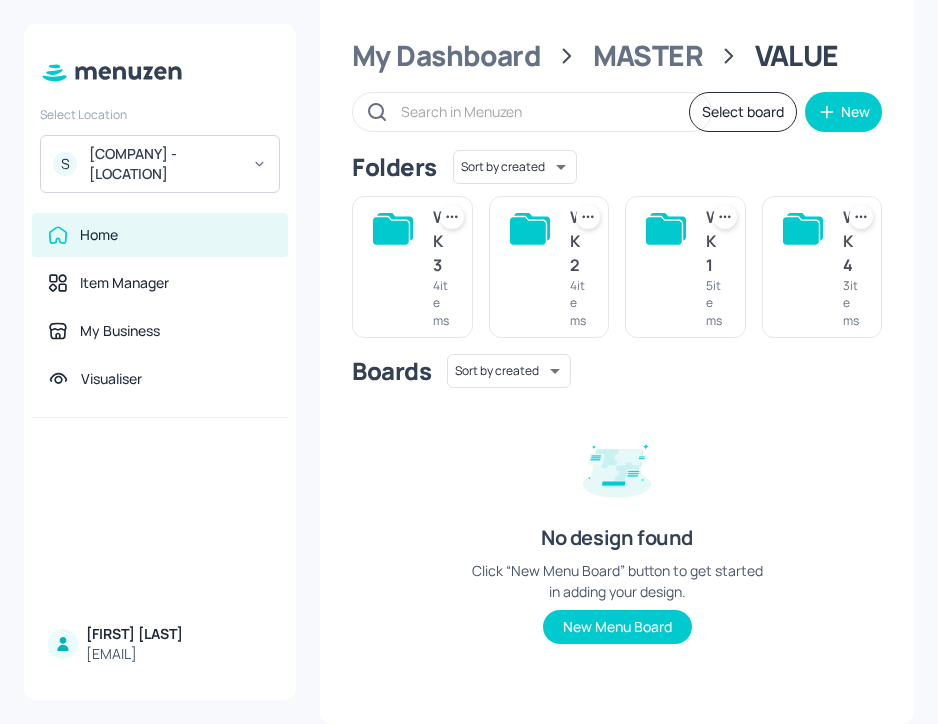 scroll, scrollTop: 51, scrollLeft: 0, axis: vertical 